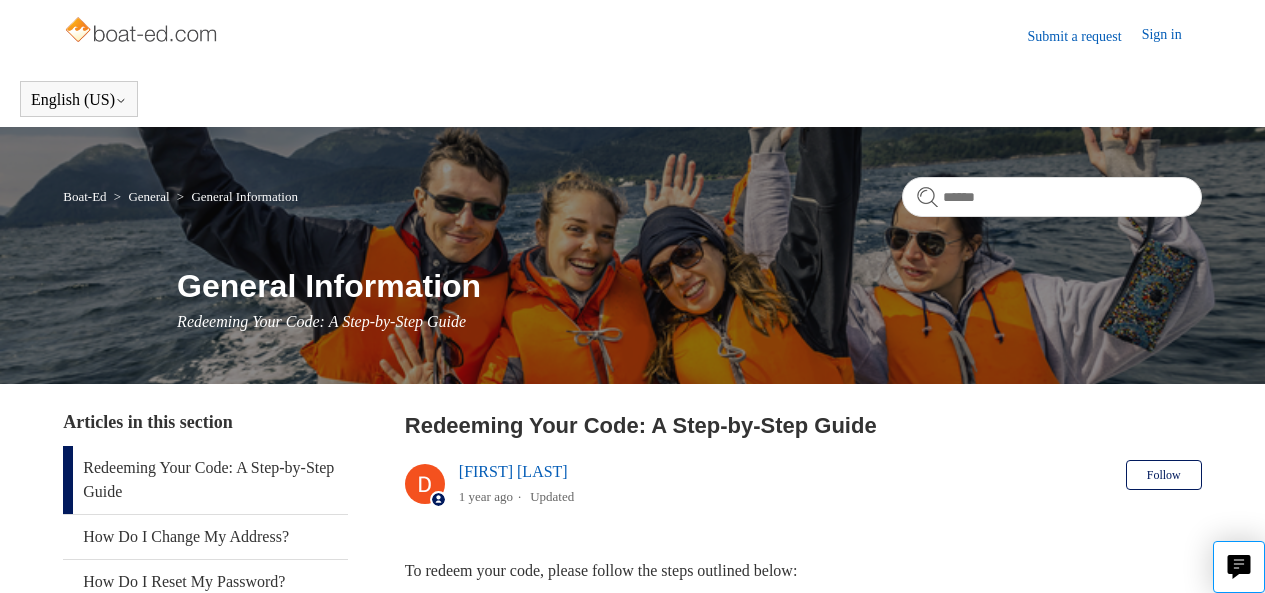 scroll, scrollTop: 264, scrollLeft: 0, axis: vertical 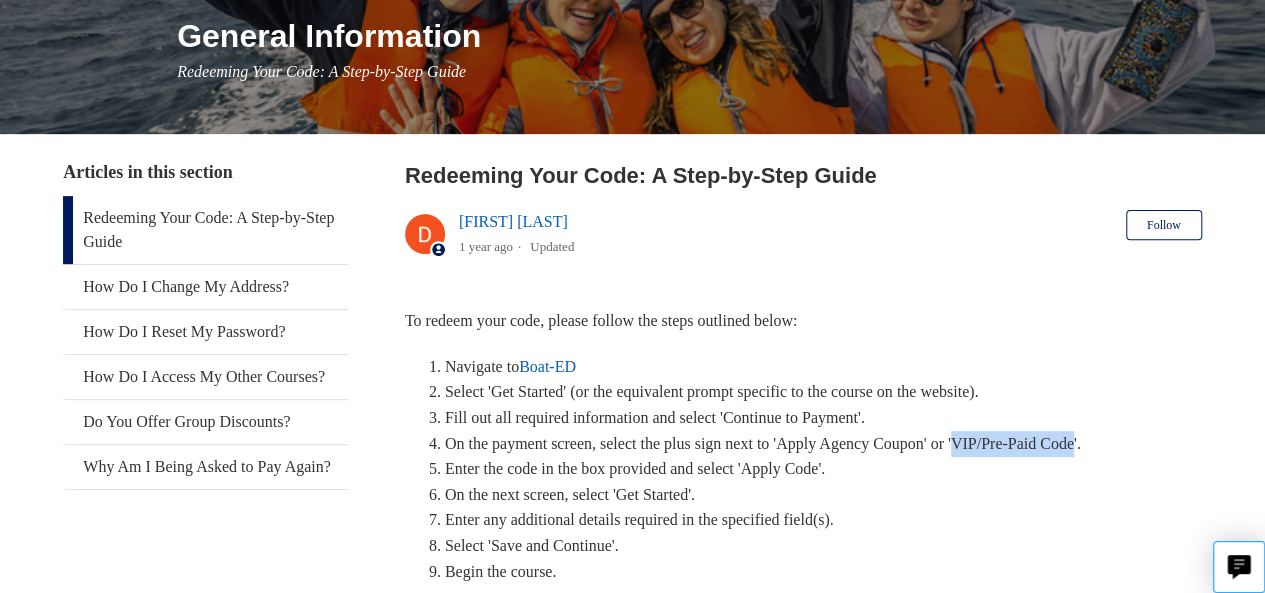 drag, startPoint x: 996, startPoint y: 442, endPoint x: 1130, endPoint y: 446, distance: 134.0597 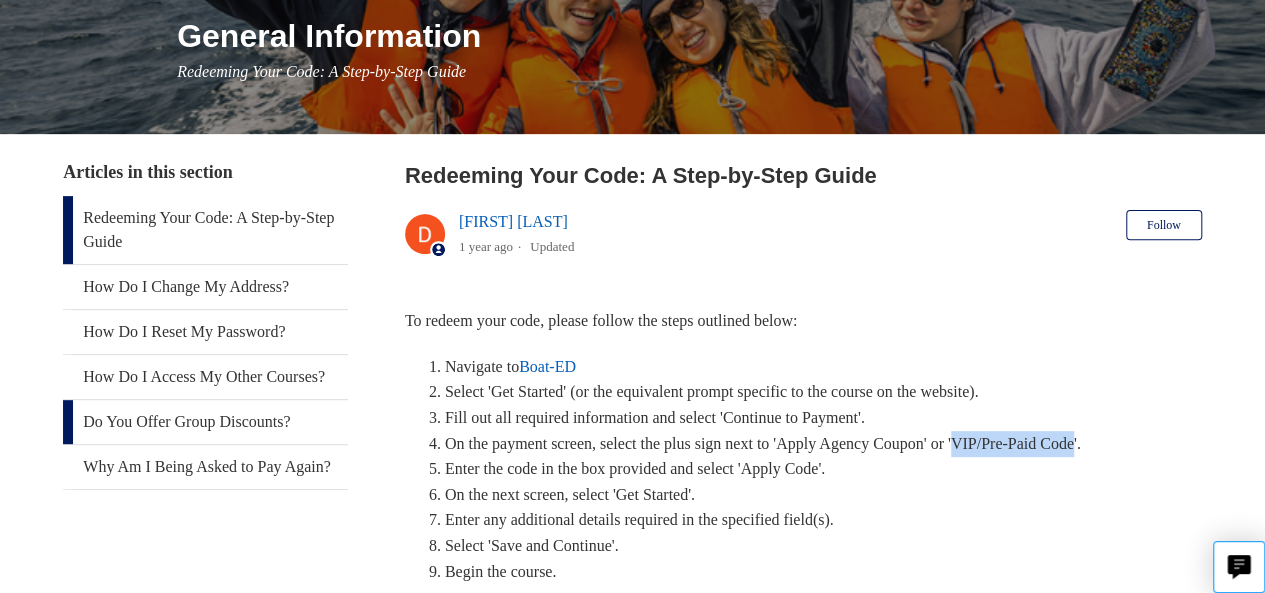 click on "Do You Offer Group Discounts?" at bounding box center (205, 422) 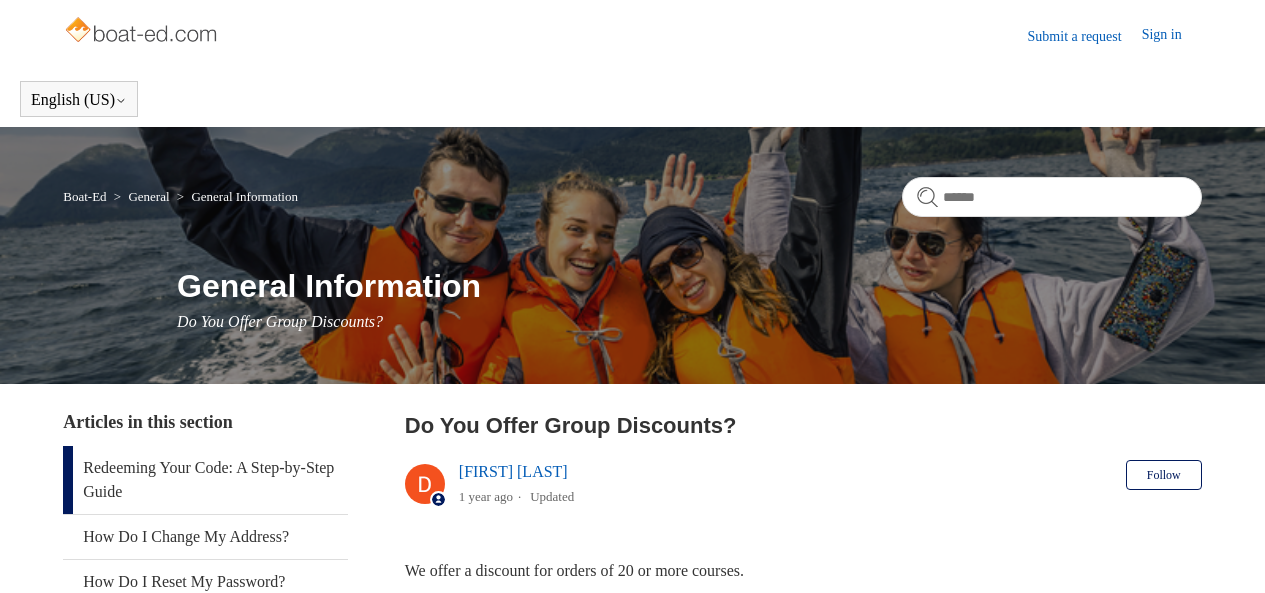 scroll, scrollTop: 0, scrollLeft: 0, axis: both 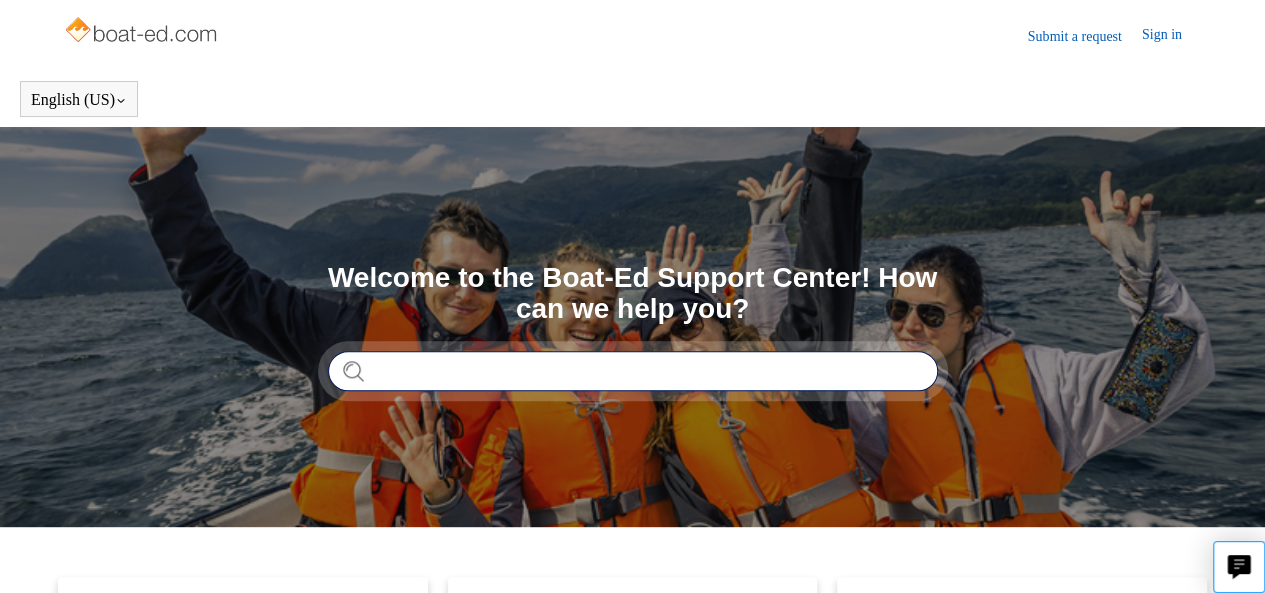click at bounding box center [633, 371] 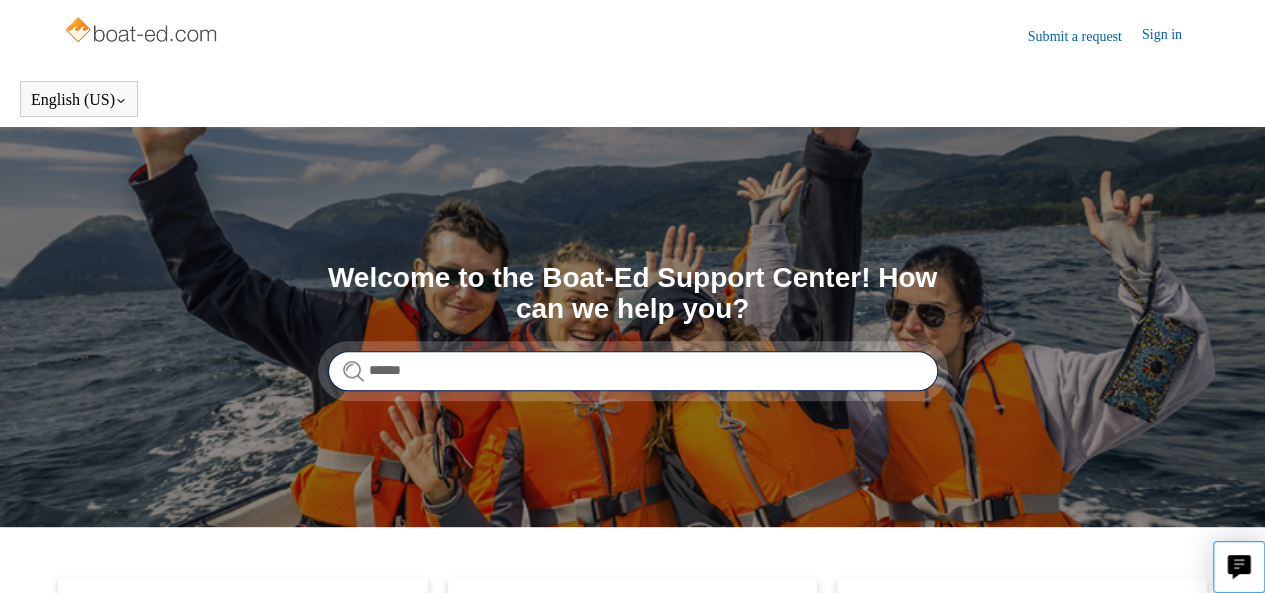 type on "******" 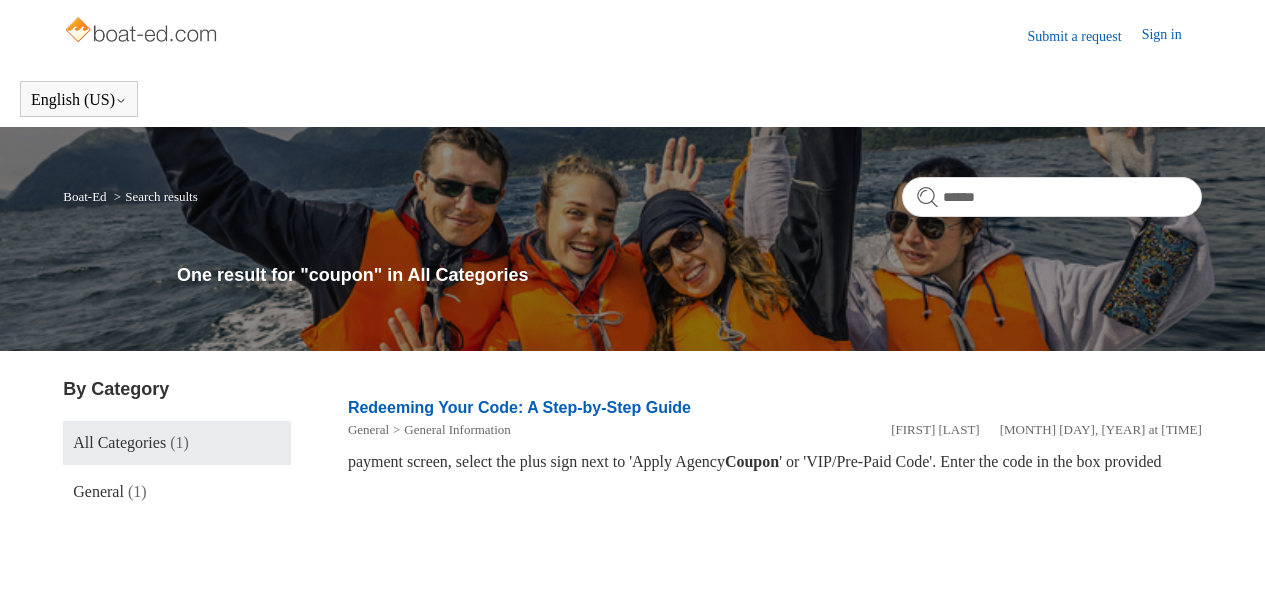 scroll, scrollTop: 0, scrollLeft: 0, axis: both 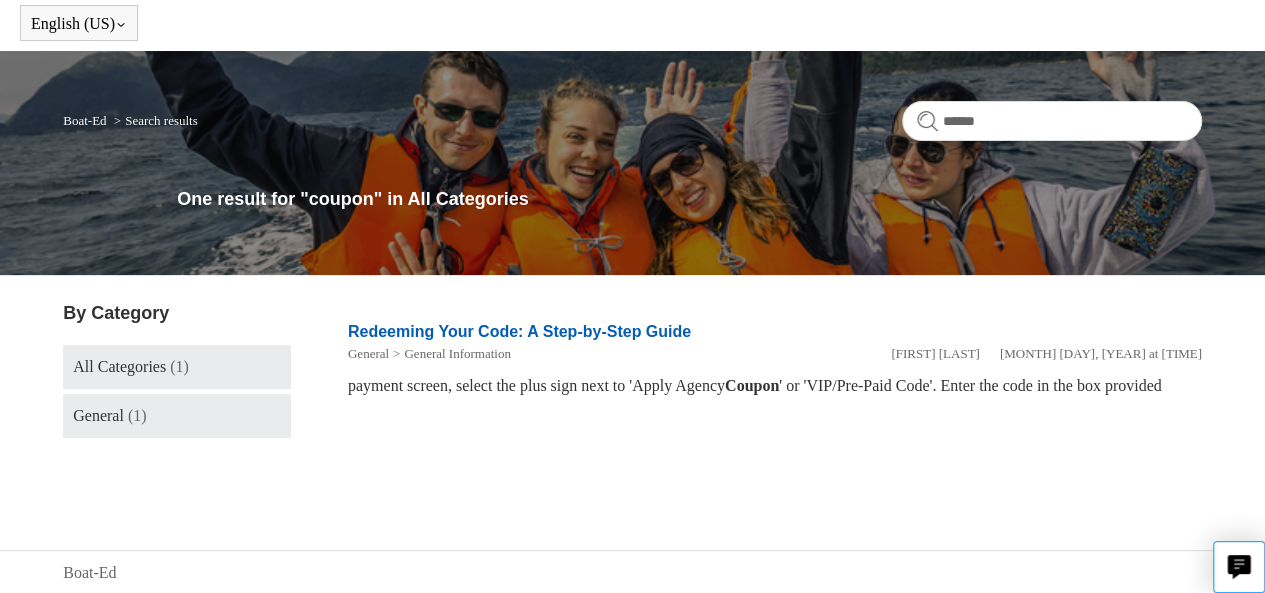 click on "General" at bounding box center [98, 415] 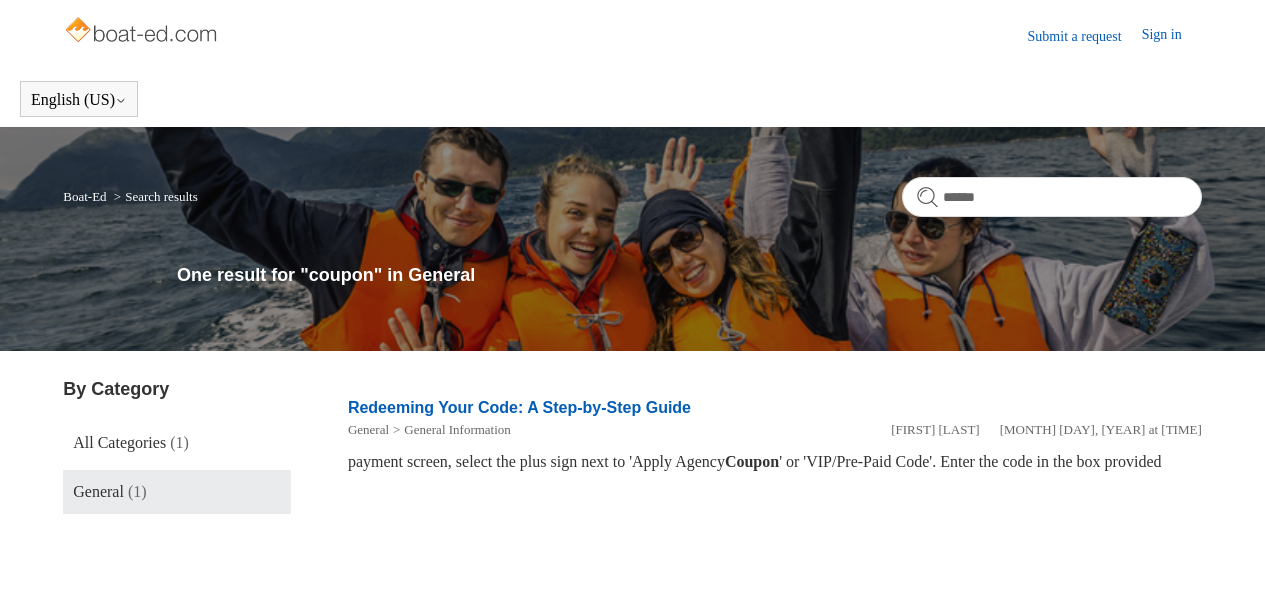 scroll, scrollTop: 0, scrollLeft: 0, axis: both 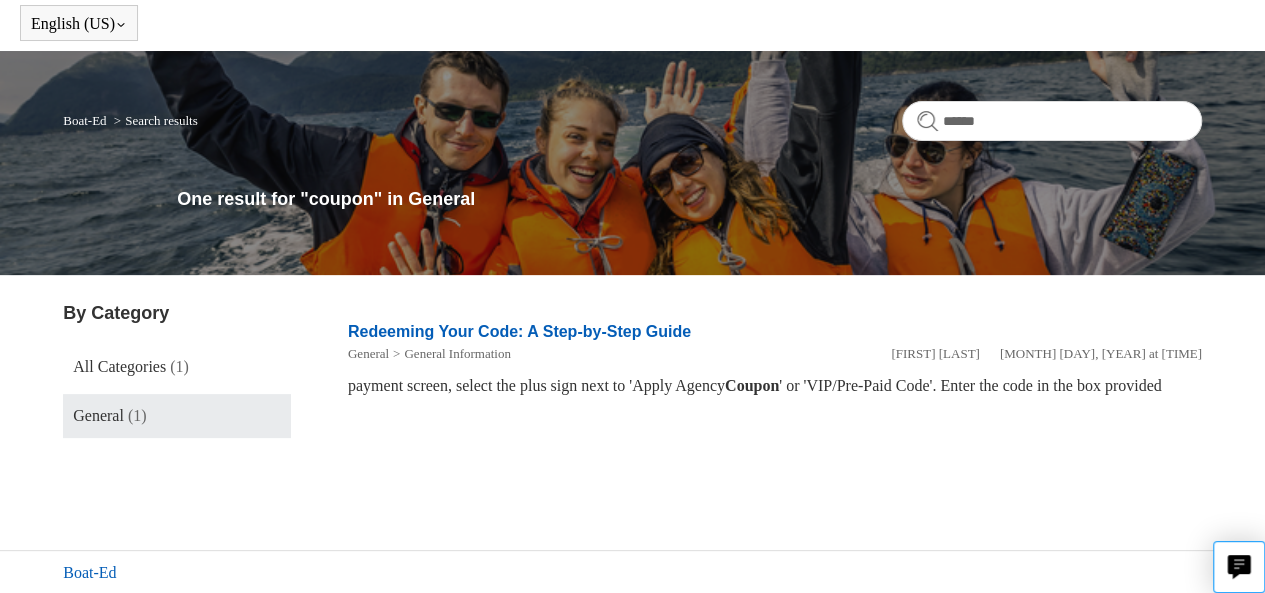 click on "Boat-Ed" at bounding box center (89, 573) 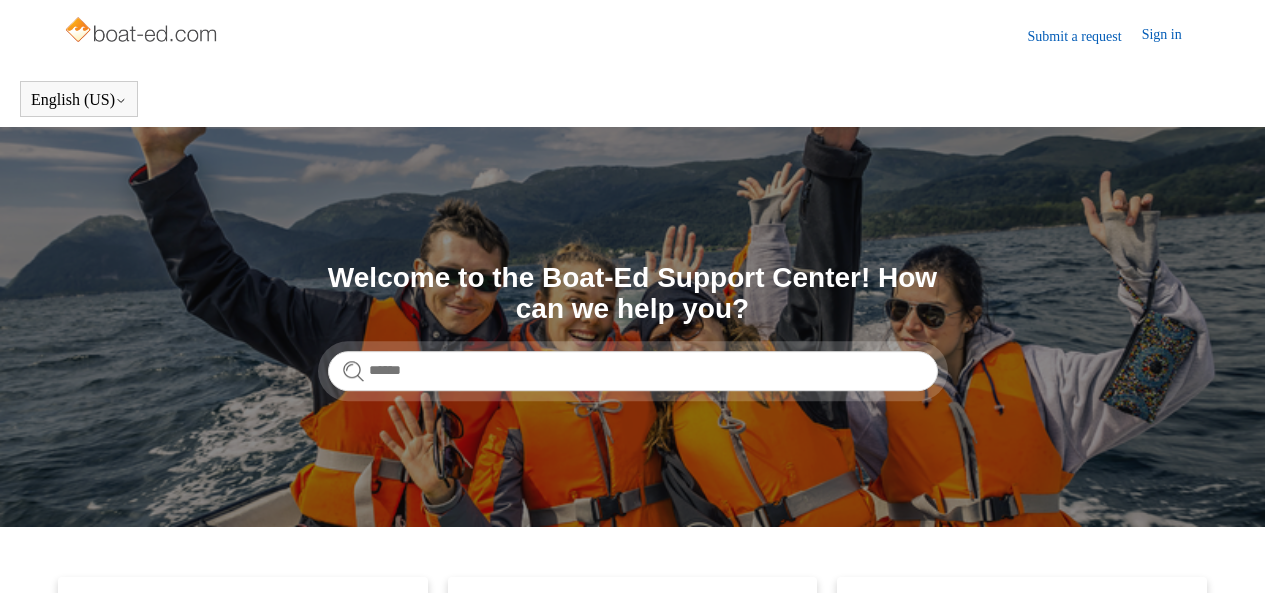 scroll, scrollTop: 0, scrollLeft: 0, axis: both 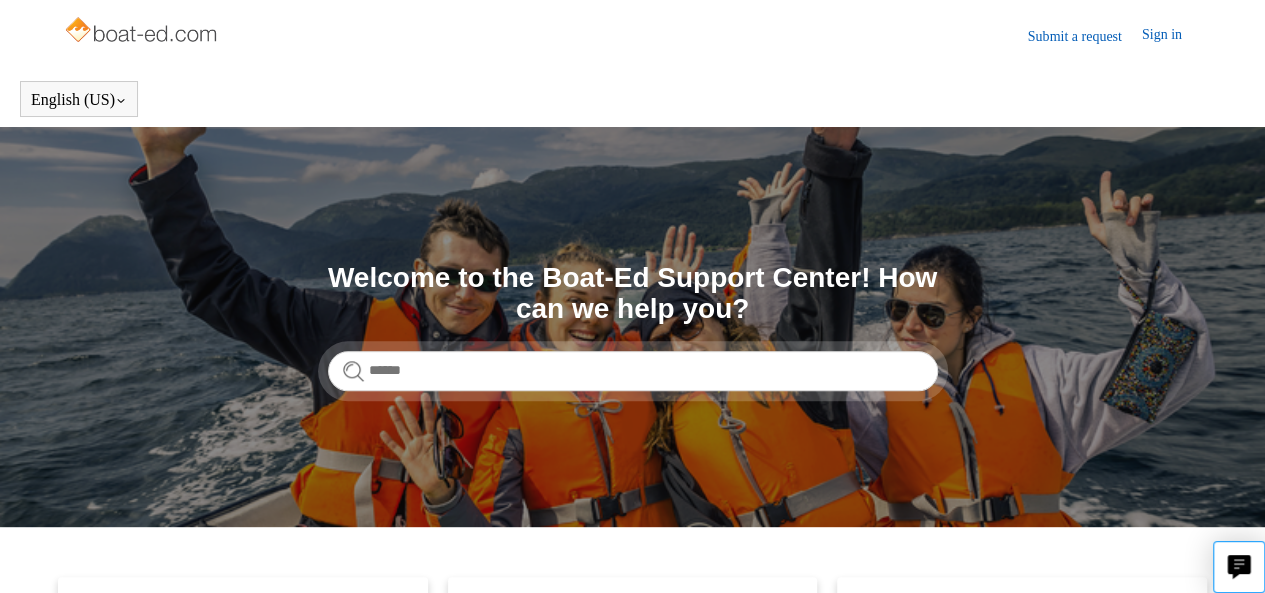 click on "Submit a request" at bounding box center (1085, 36) 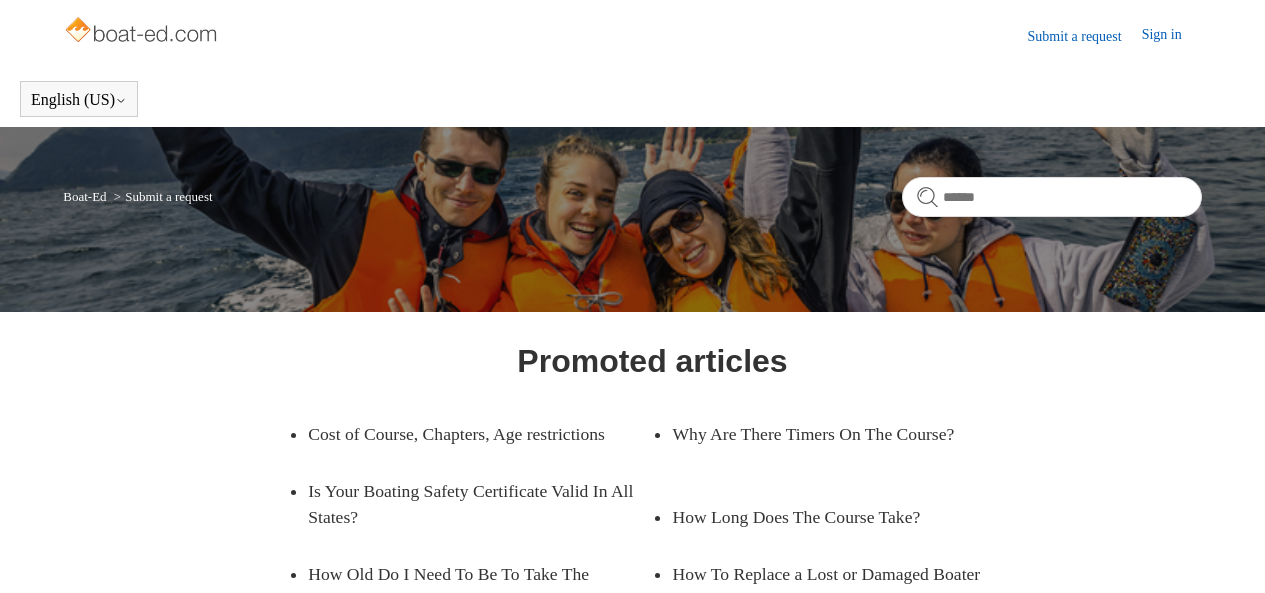 scroll, scrollTop: 0, scrollLeft: 0, axis: both 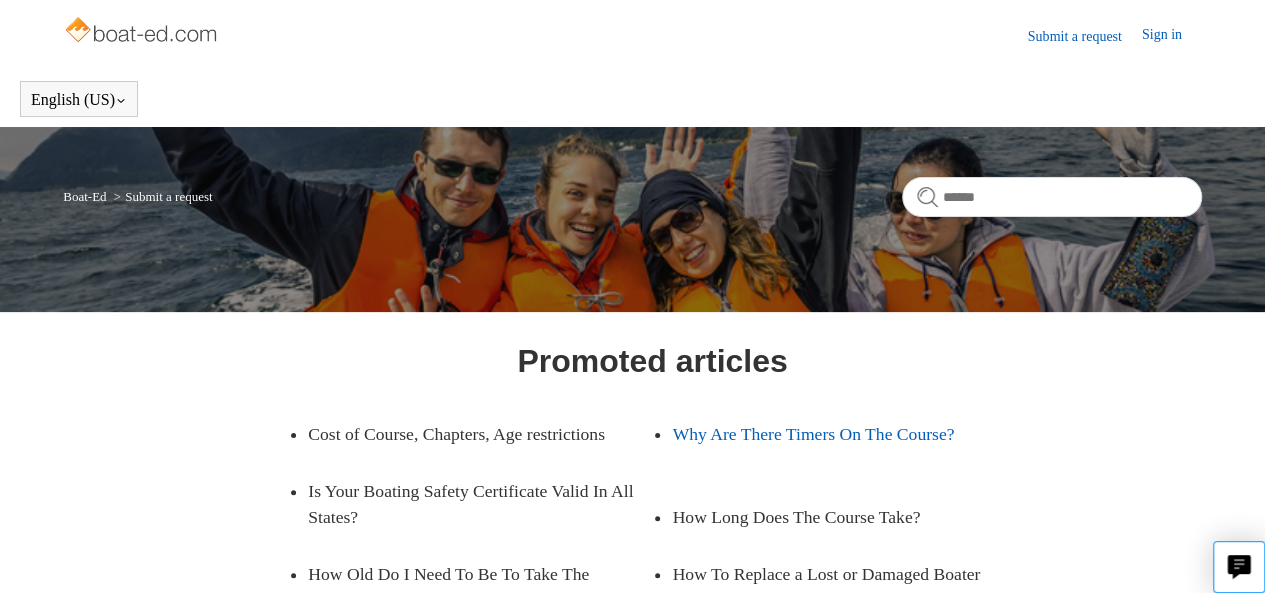 click on "Why Are There Timers On The Course?" at bounding box center [829, 434] 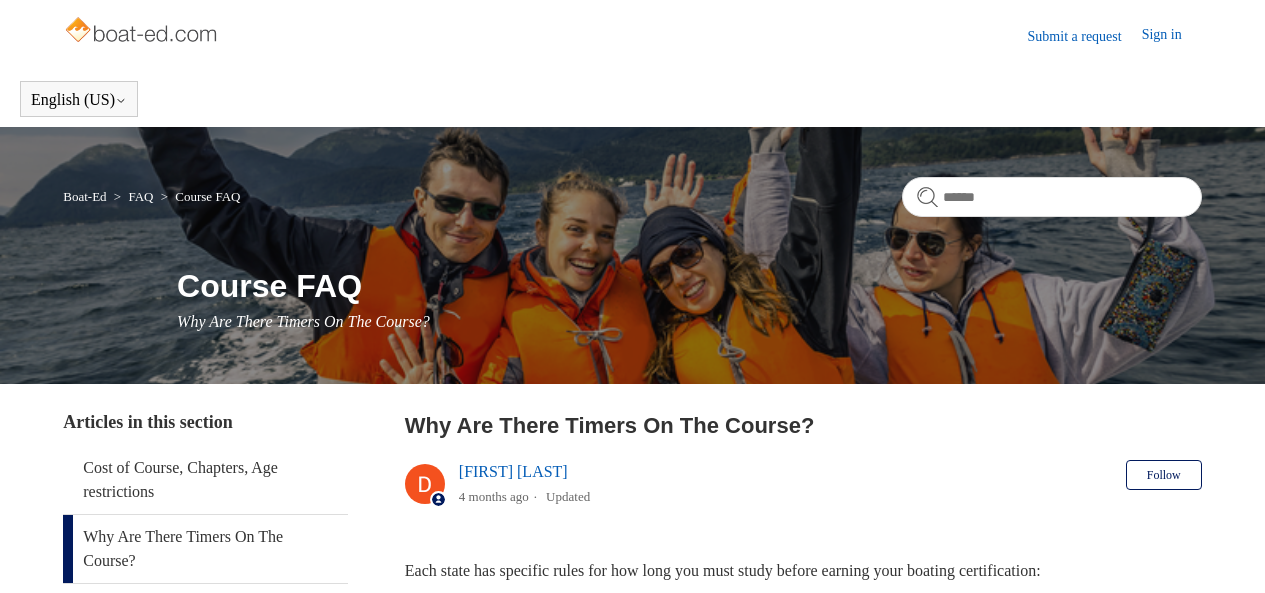 scroll, scrollTop: 0, scrollLeft: 0, axis: both 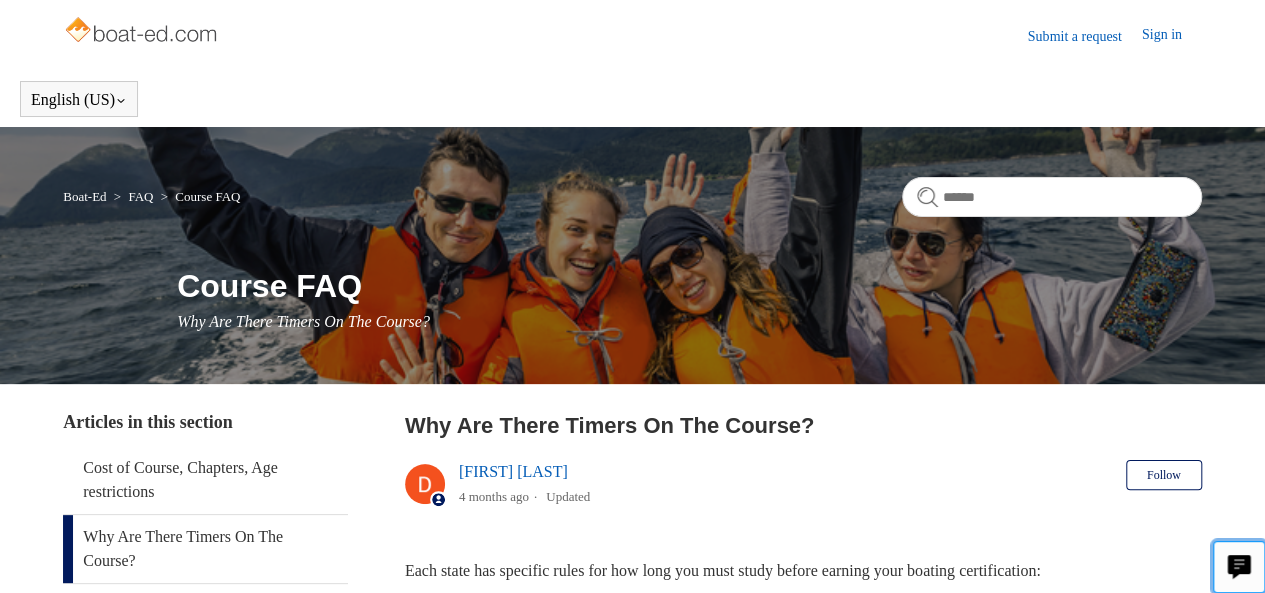 click 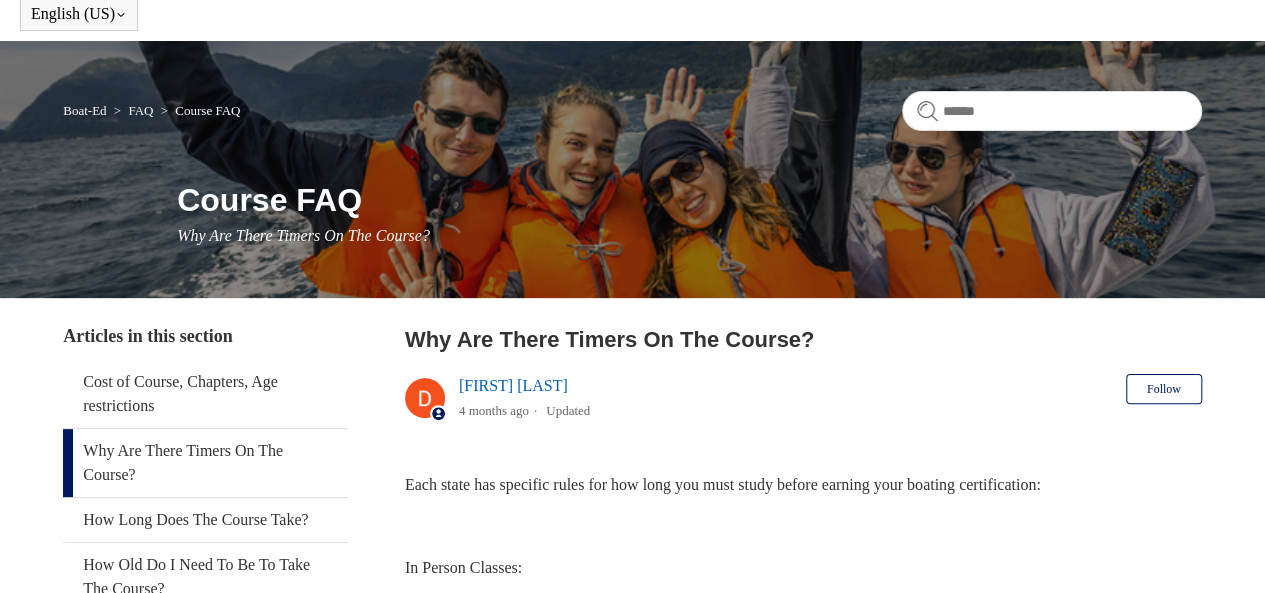 scroll, scrollTop: 0, scrollLeft: 0, axis: both 